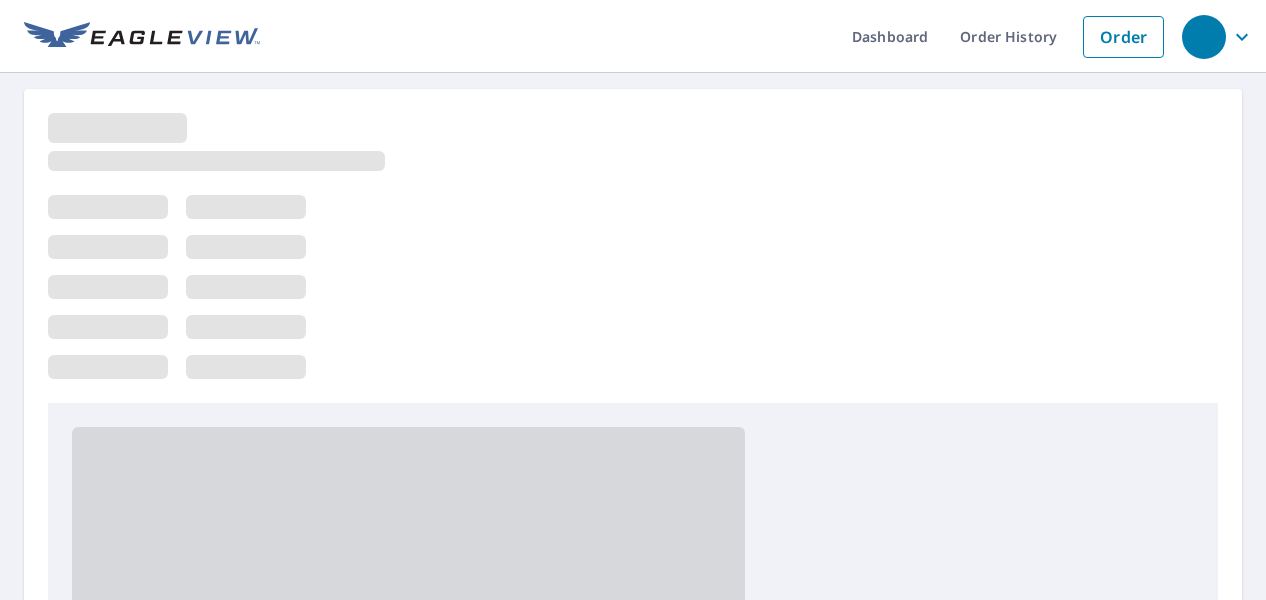 scroll, scrollTop: 0, scrollLeft: 0, axis: both 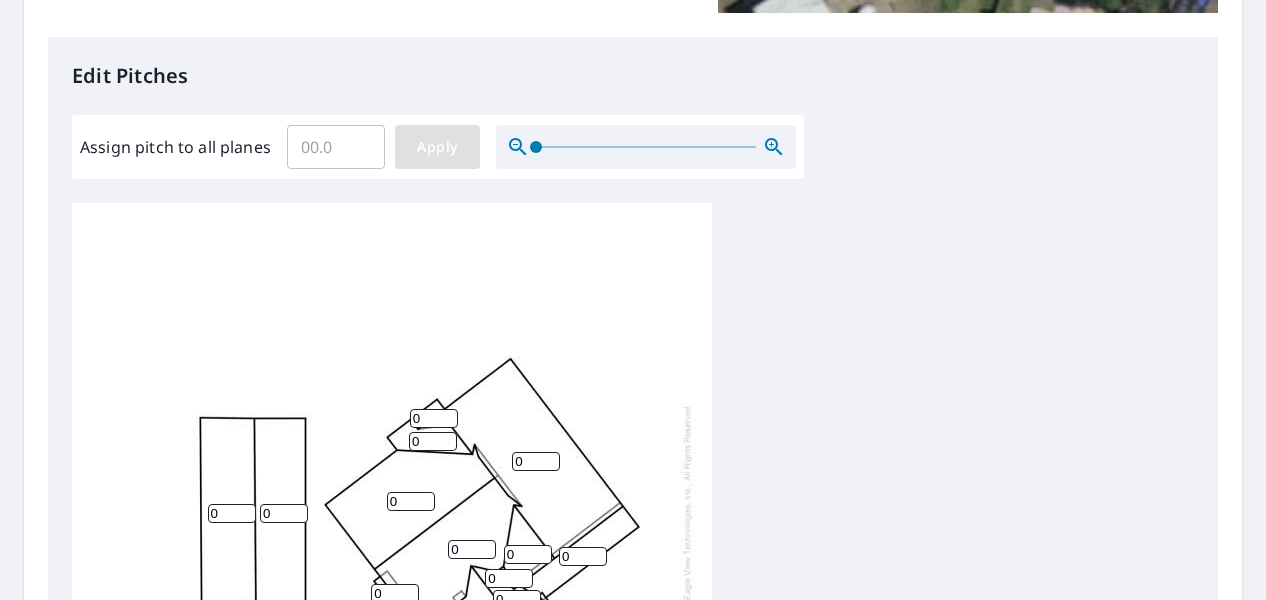 click on "Apply" at bounding box center [437, 147] 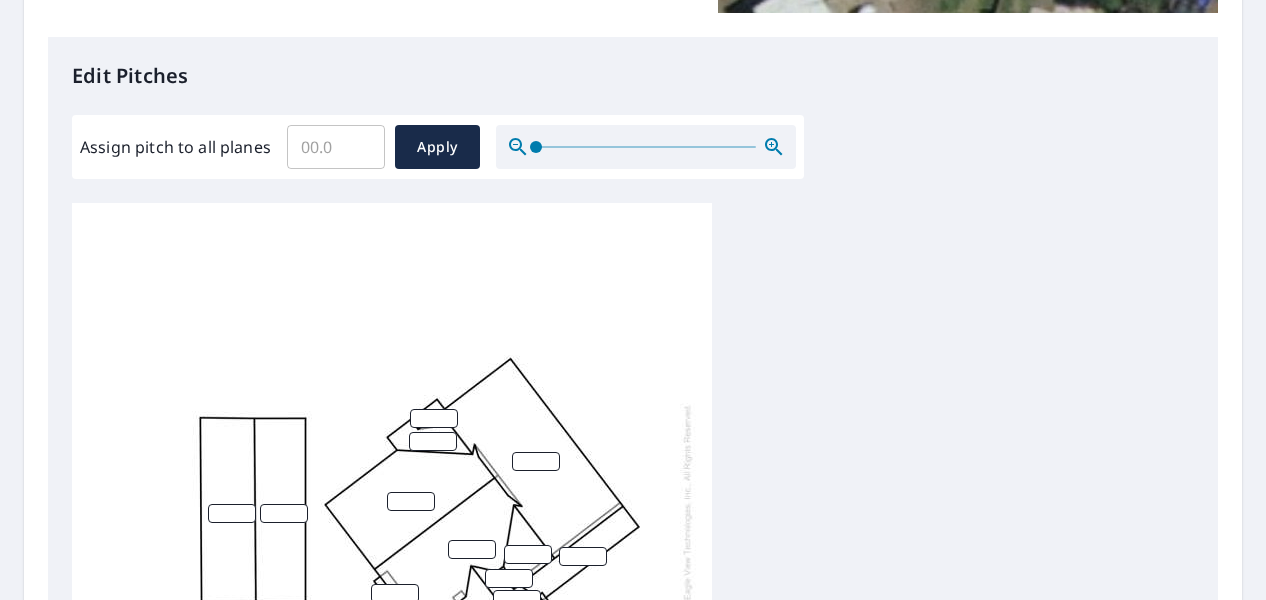 click on "Assign pitch to all planes" at bounding box center [336, 147] 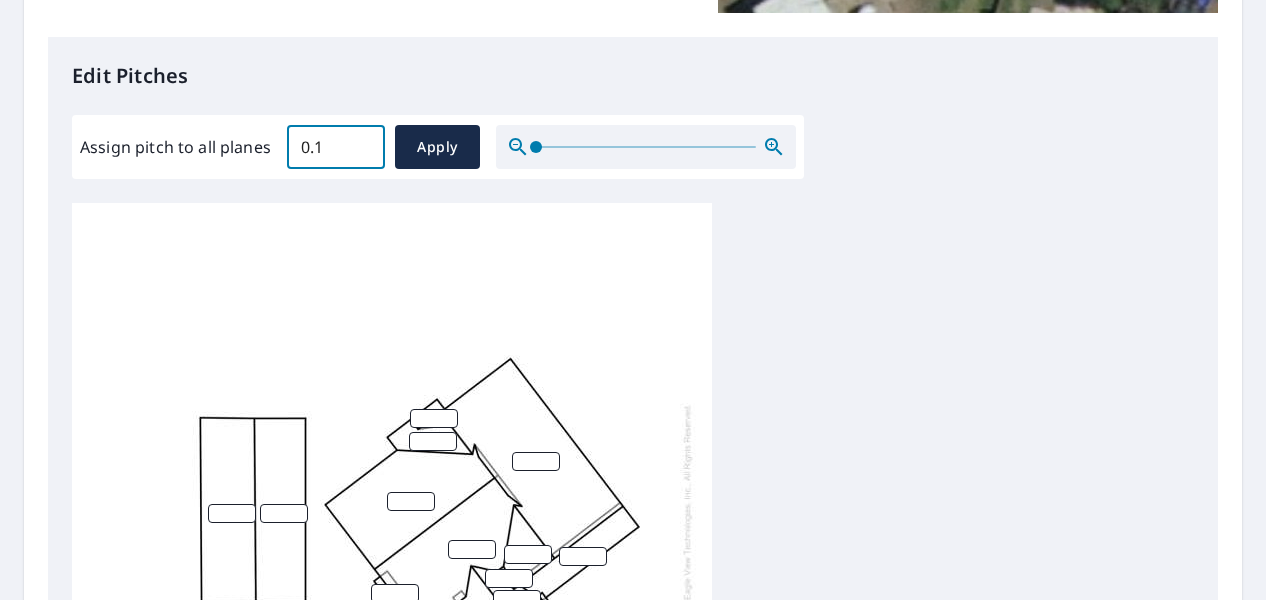 click on "0.1" at bounding box center [336, 147] 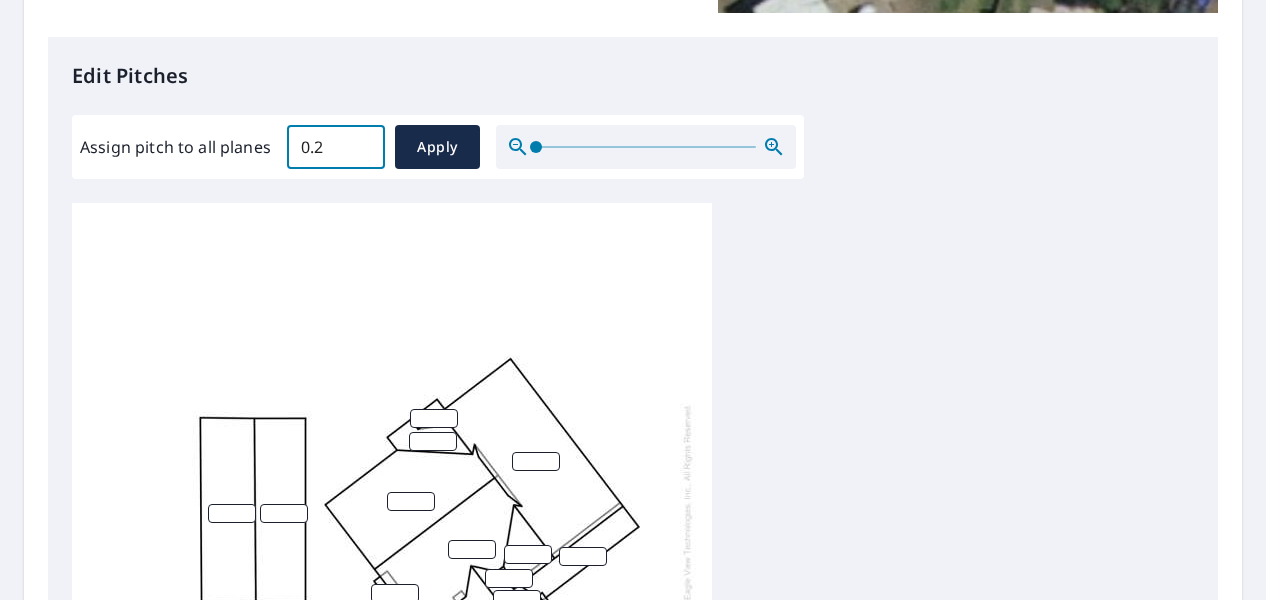 click on "0.2" at bounding box center (336, 147) 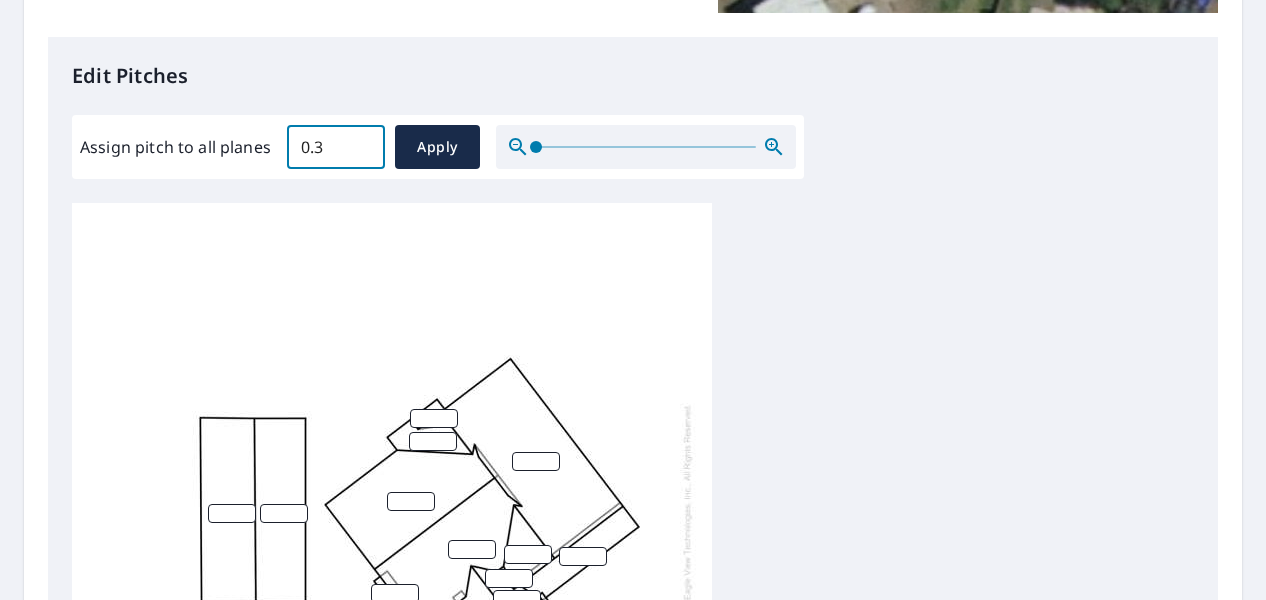 click on "0.3" at bounding box center (336, 147) 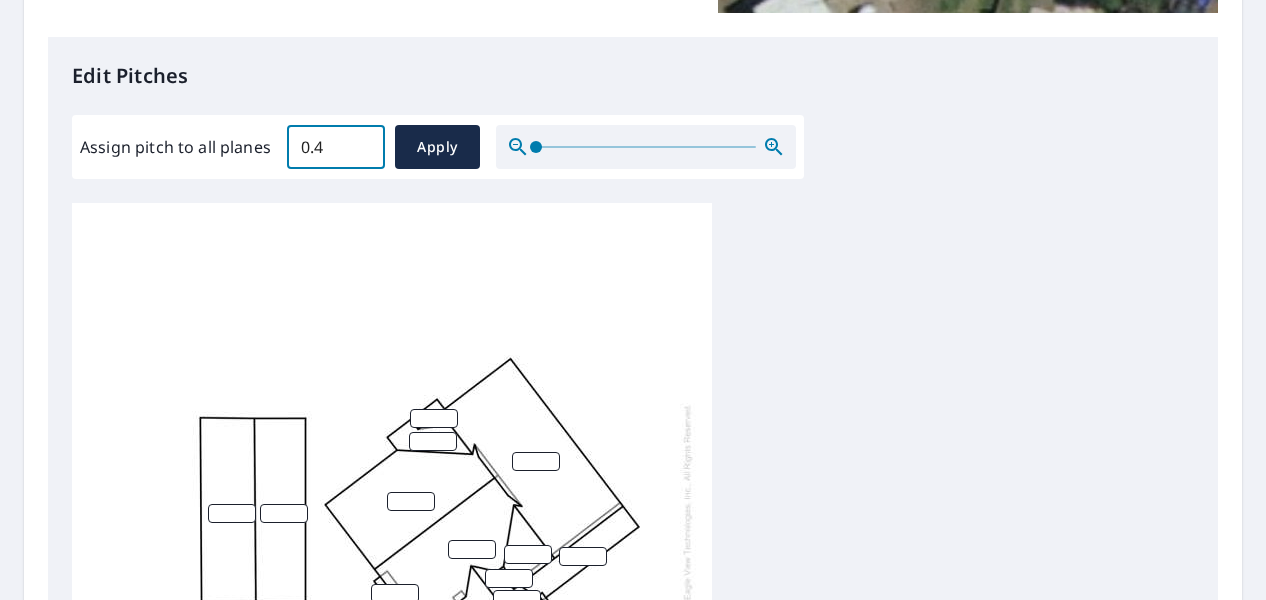 click on "0.4" at bounding box center (336, 147) 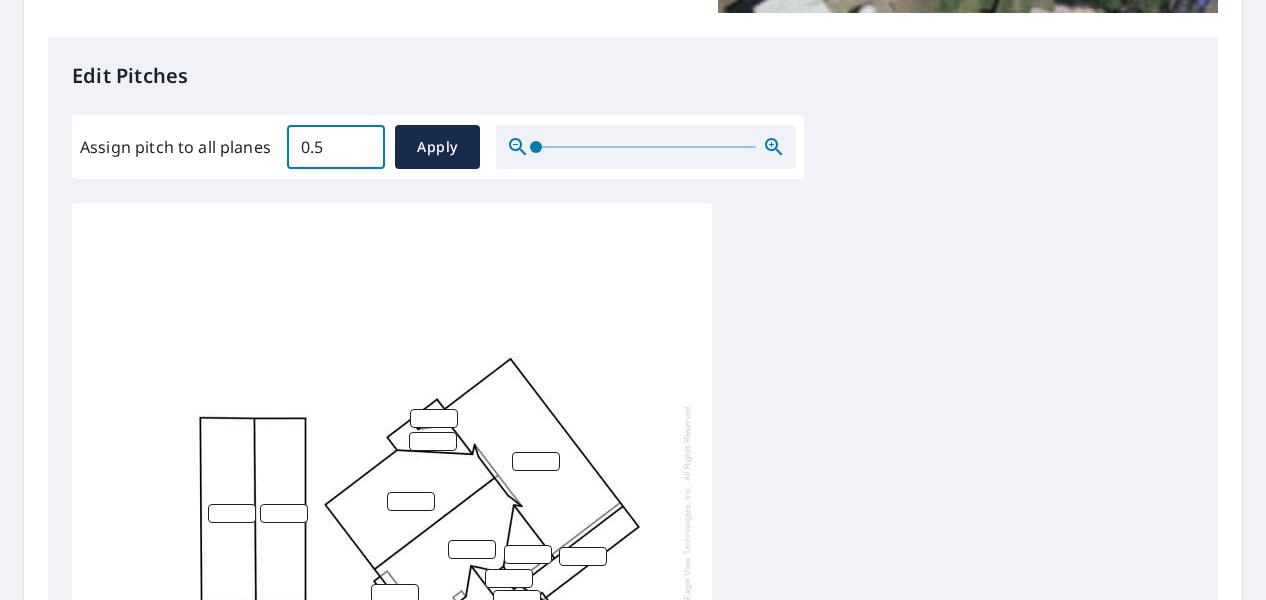 click on "0.5" at bounding box center [336, 147] 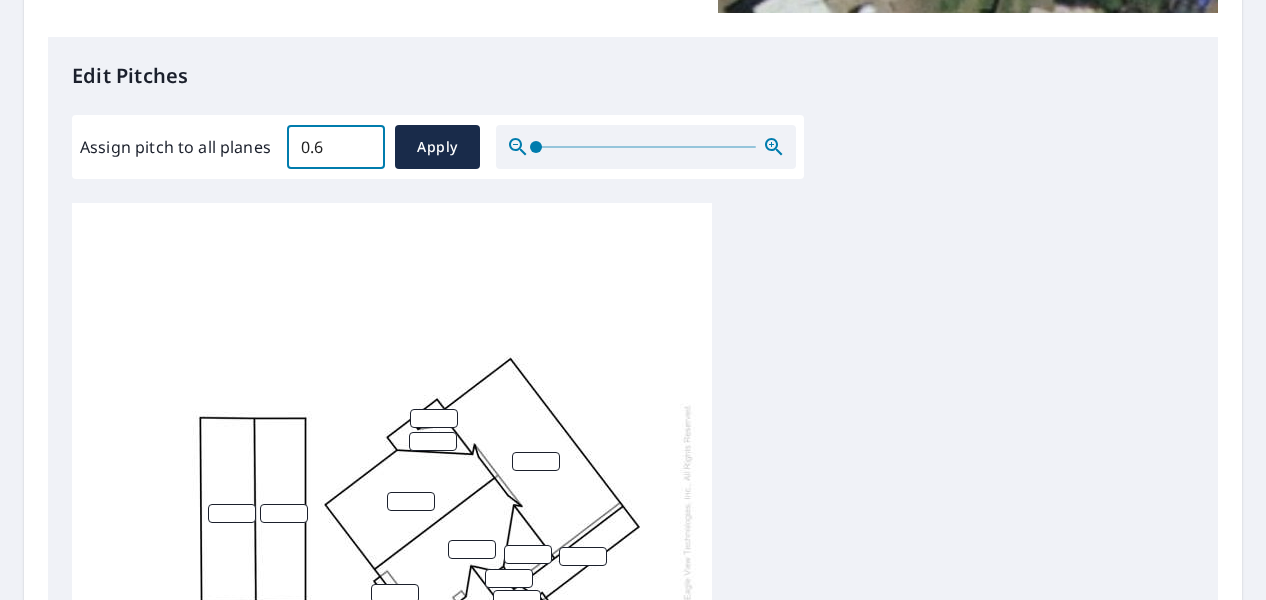 click on "0.6" at bounding box center (336, 147) 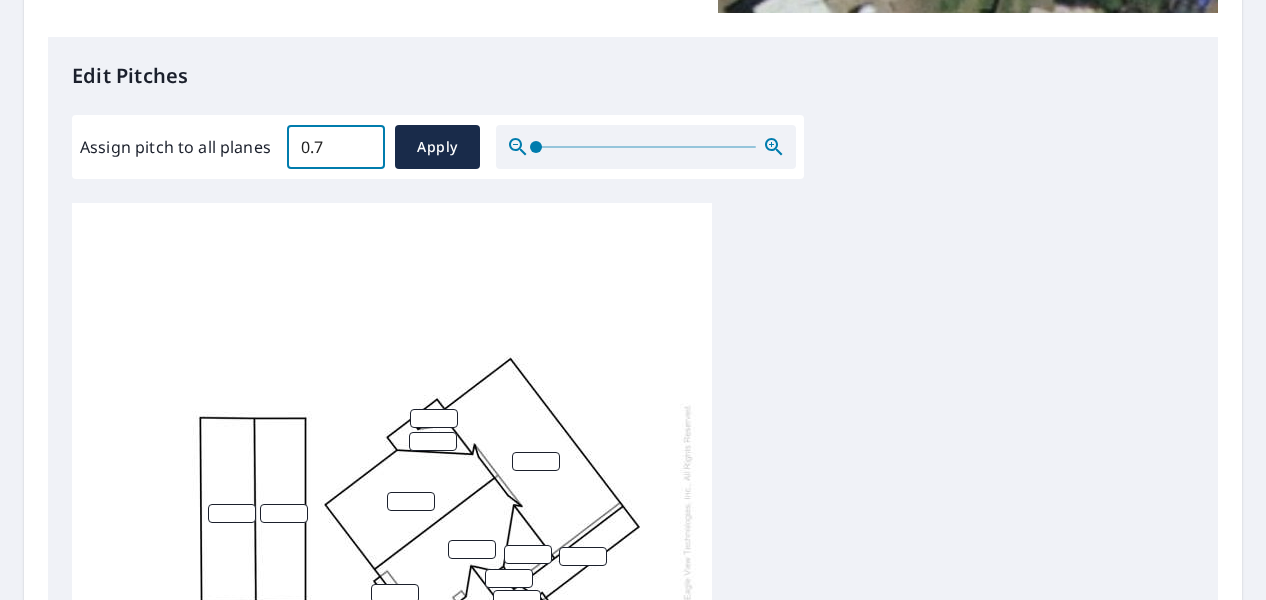 click on "0.7" at bounding box center [336, 147] 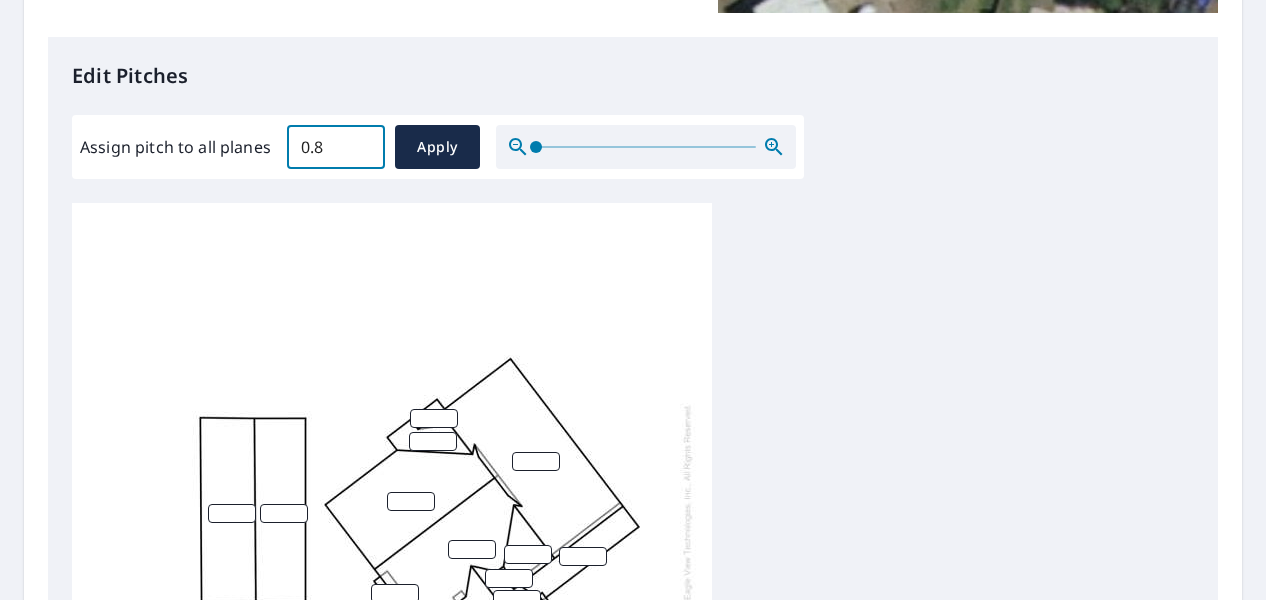 click on "0.8" at bounding box center (336, 147) 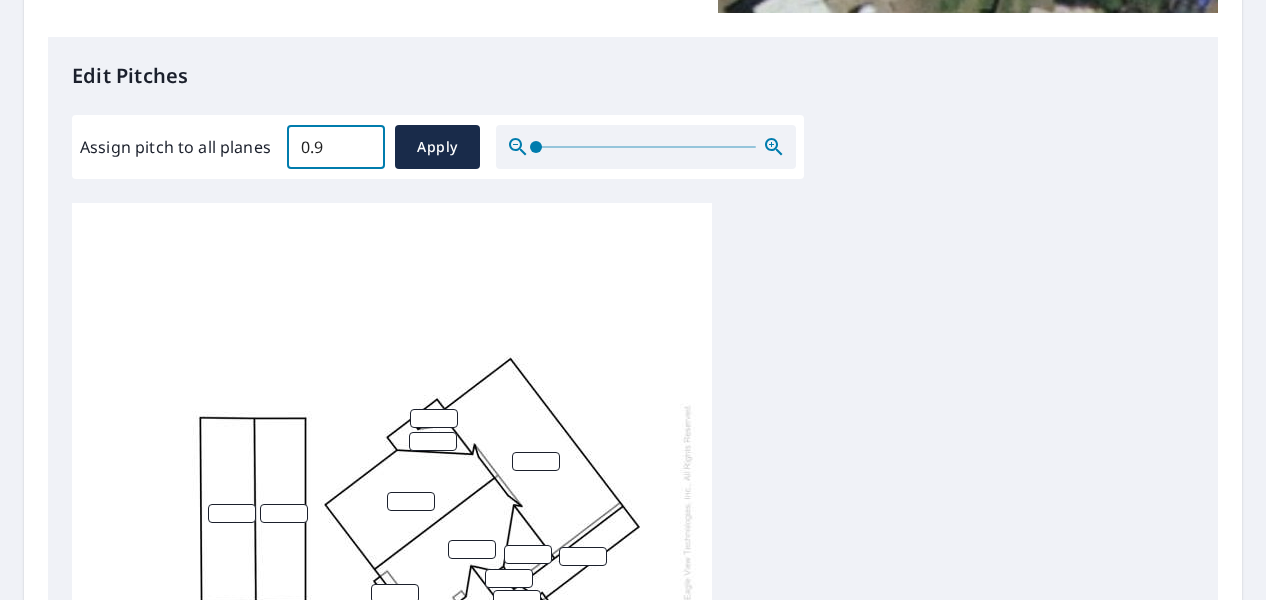 click on "0.9" at bounding box center [336, 147] 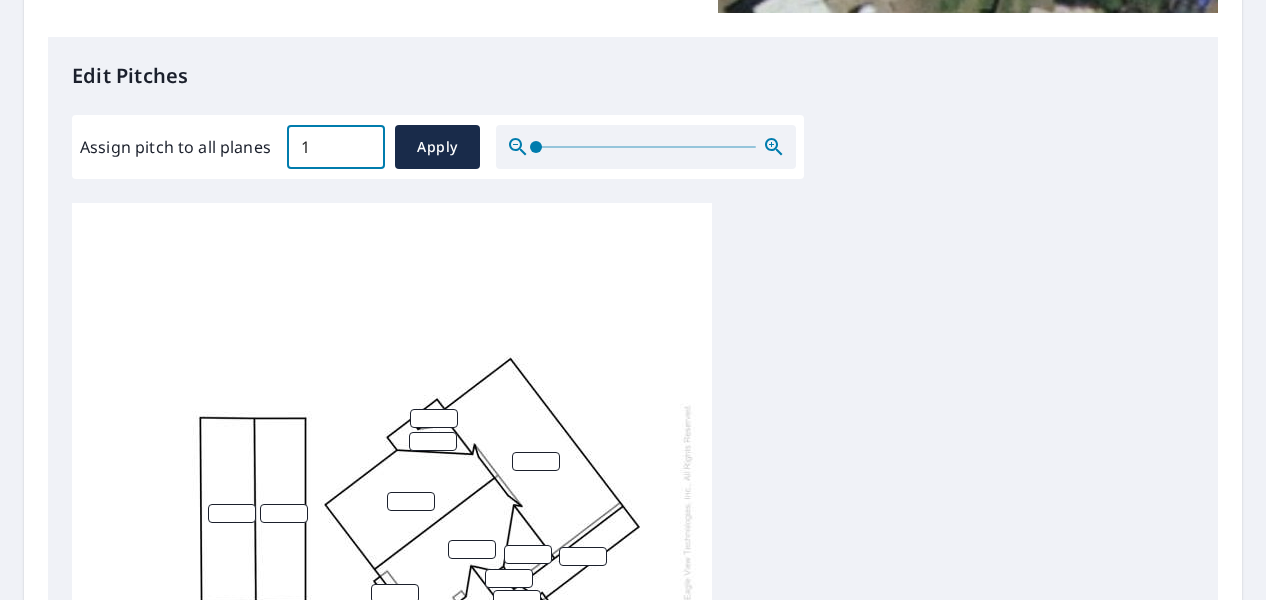 click on "1" at bounding box center (336, 147) 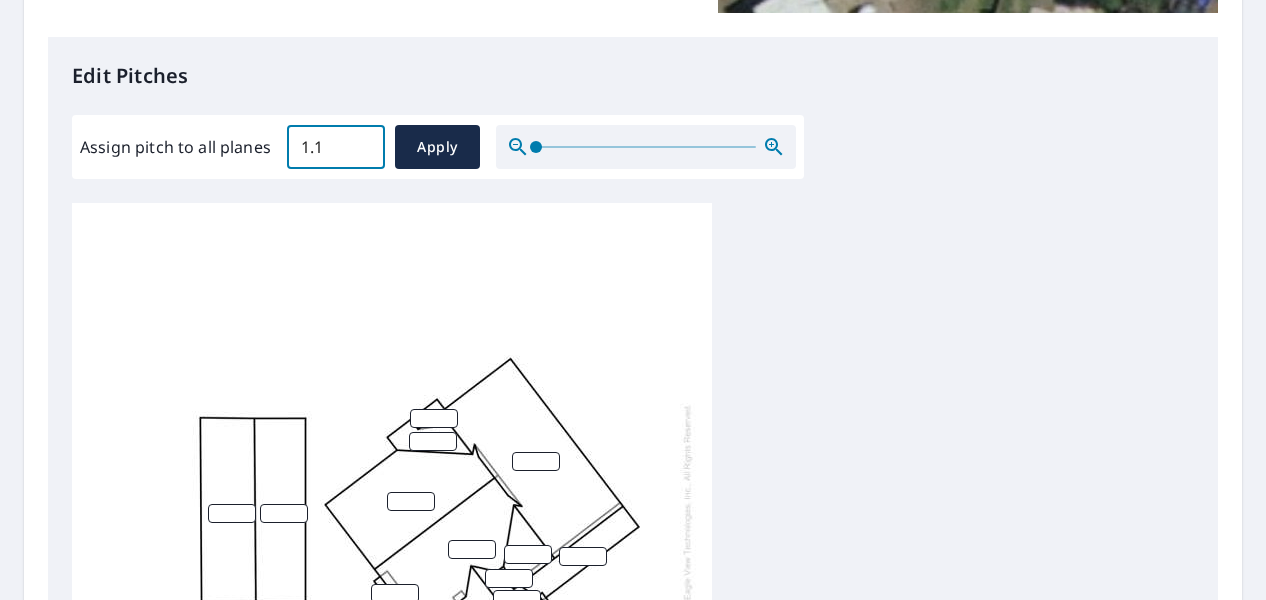 click on "1.1" at bounding box center (336, 147) 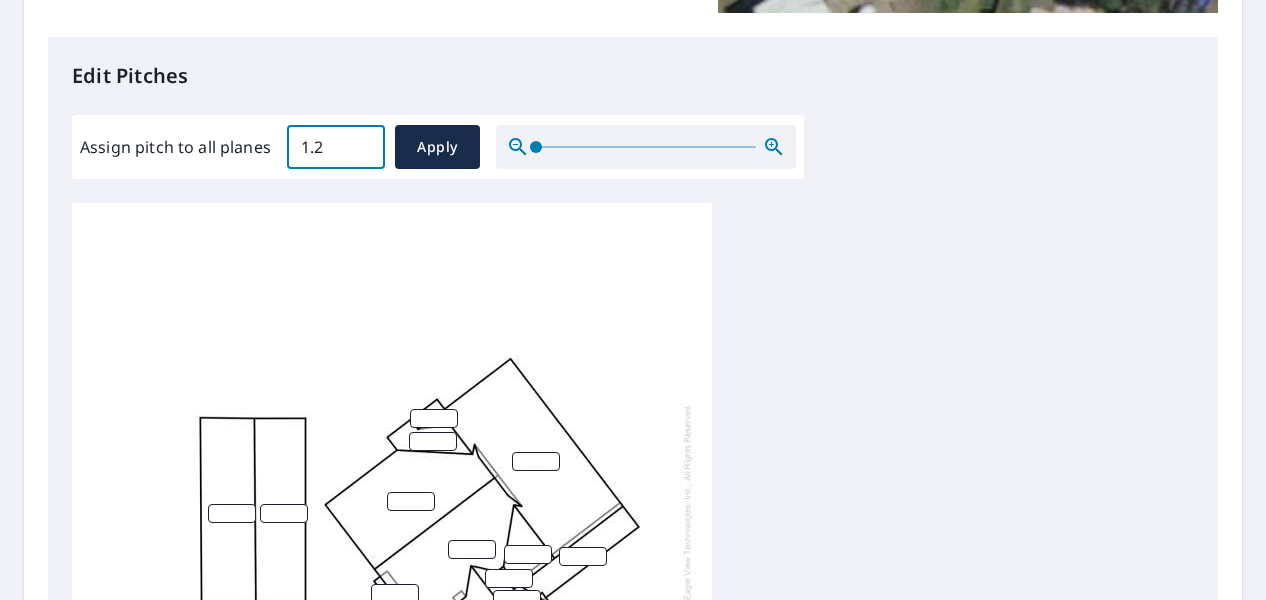 click on "1.2" at bounding box center [336, 147] 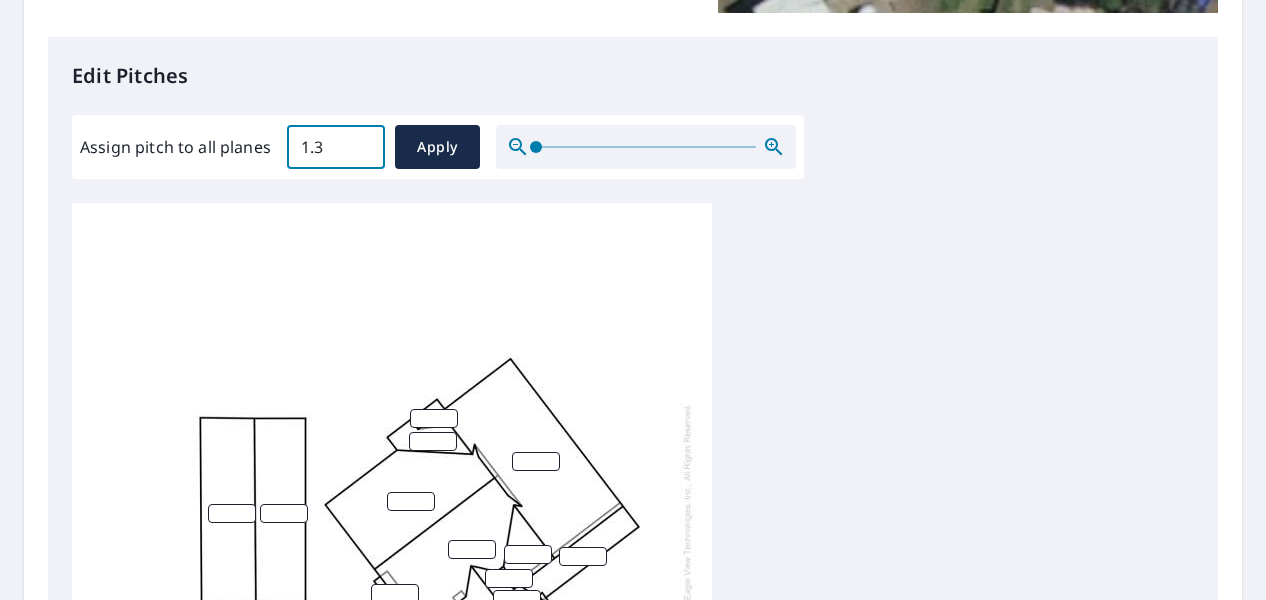 click on "1.3" at bounding box center (336, 147) 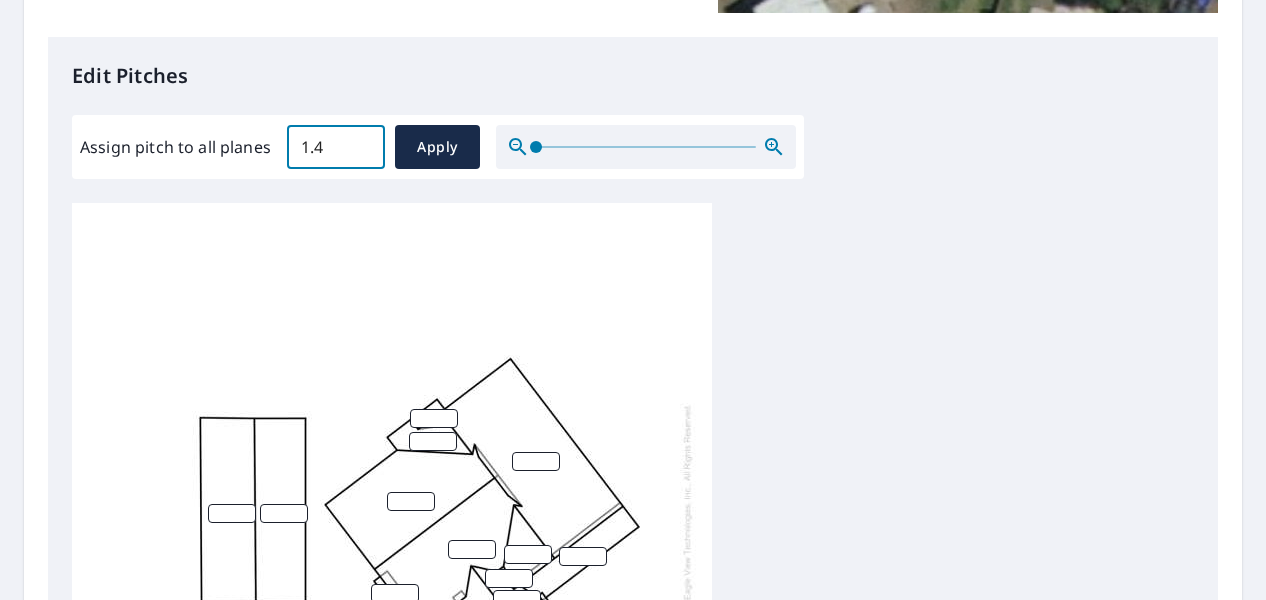 click on "1.4" at bounding box center [336, 147] 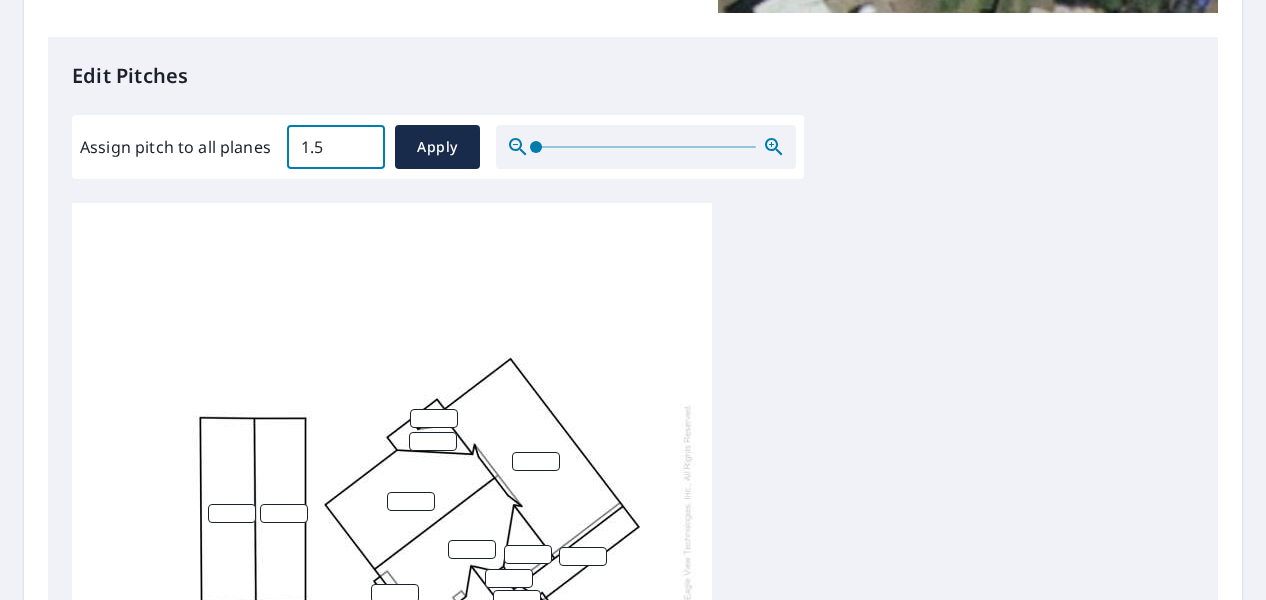 click on "1.5" at bounding box center (336, 147) 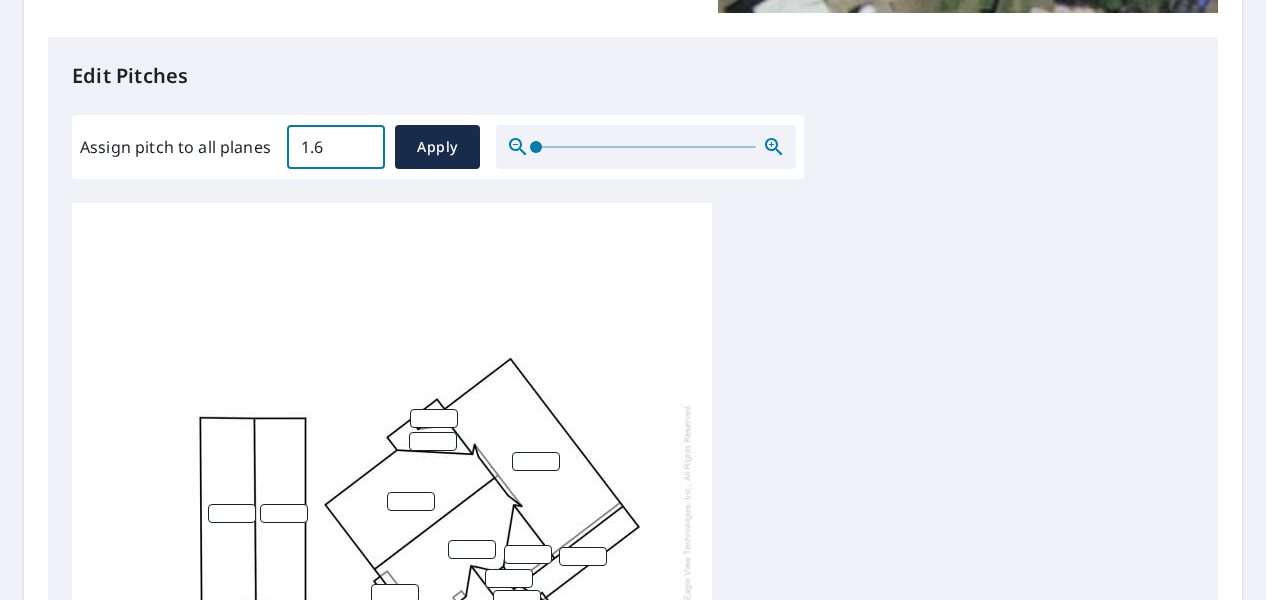 click on "1.6" at bounding box center [336, 147] 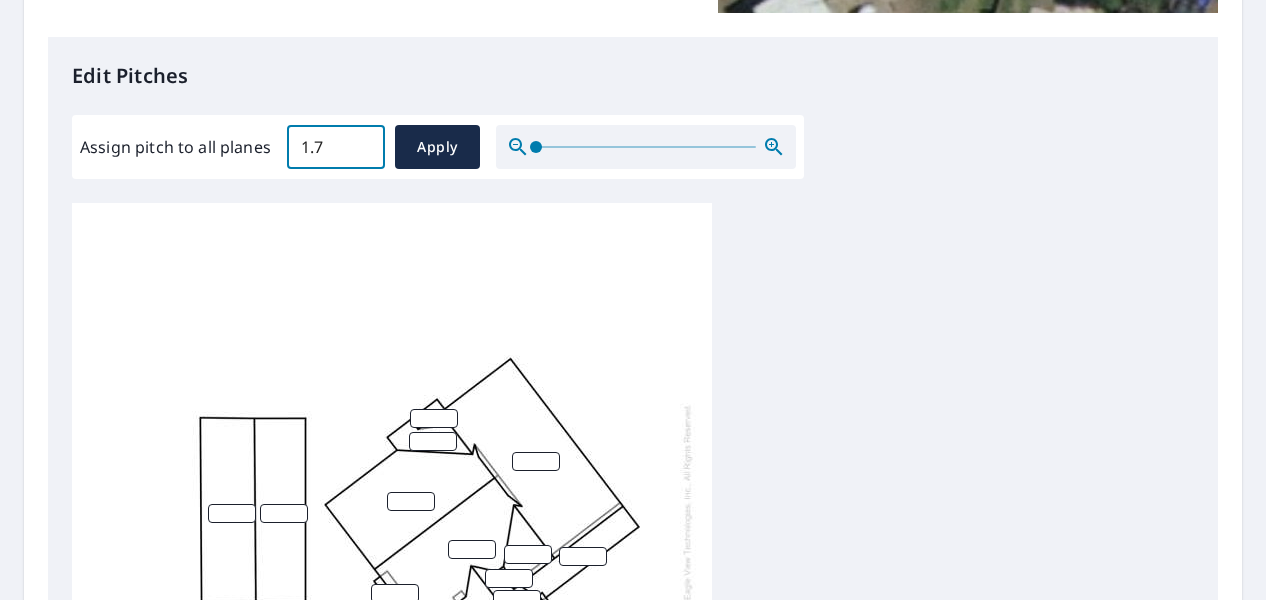 click on "1.7" at bounding box center (336, 147) 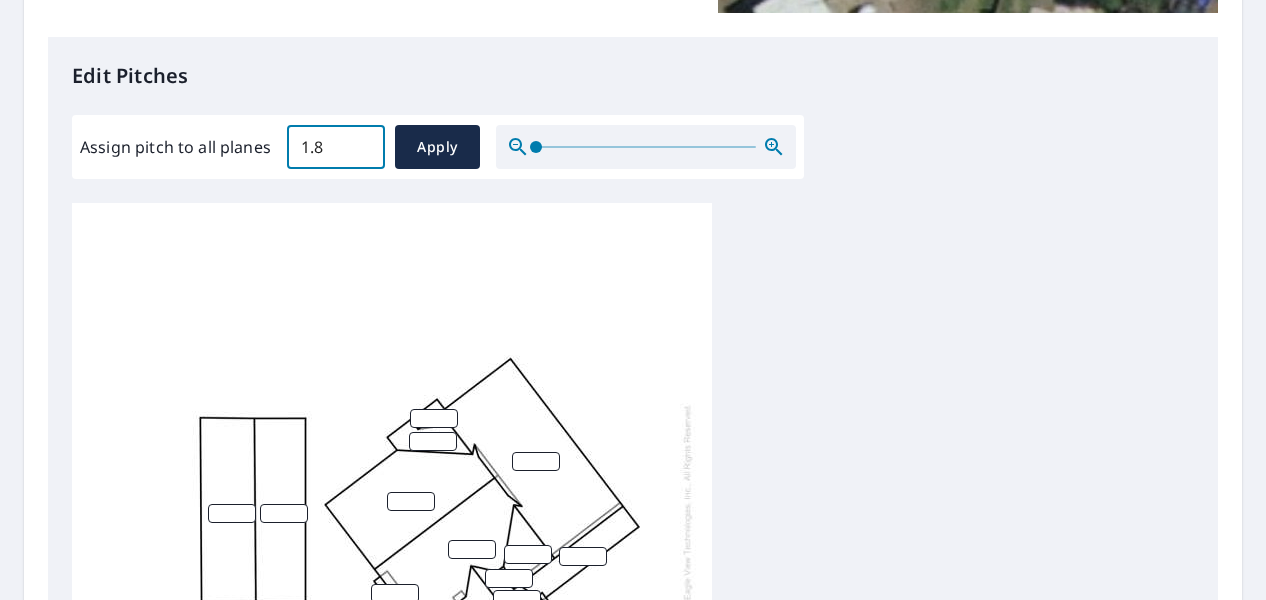 click on "1.8" at bounding box center (336, 147) 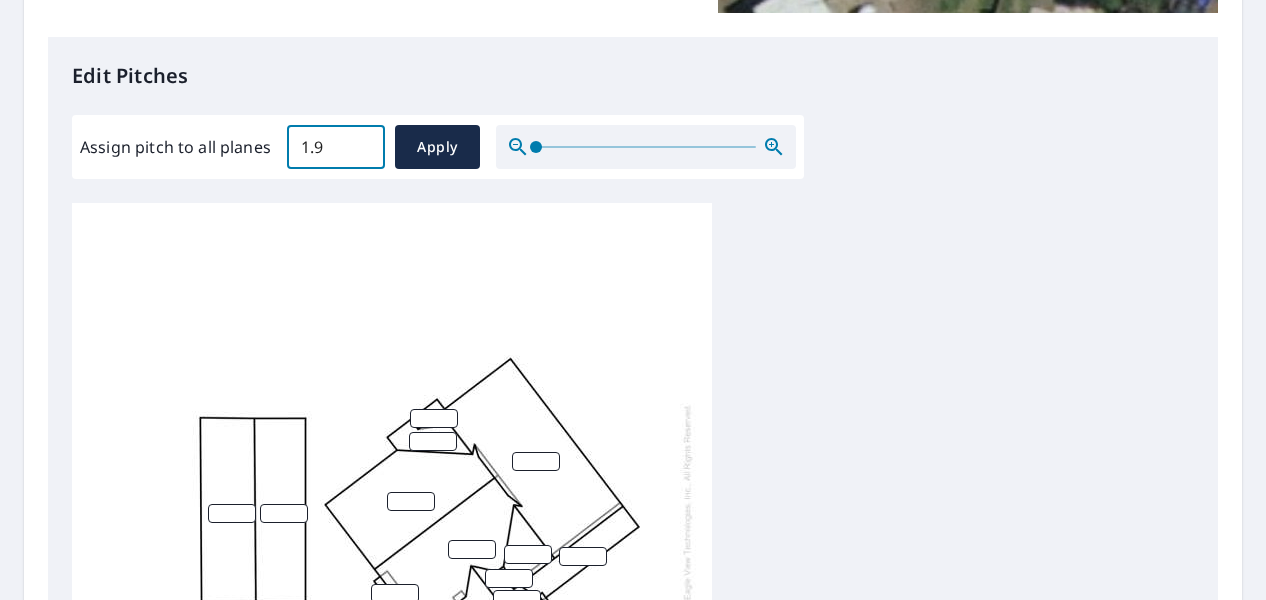 click on "1.9" at bounding box center [336, 147] 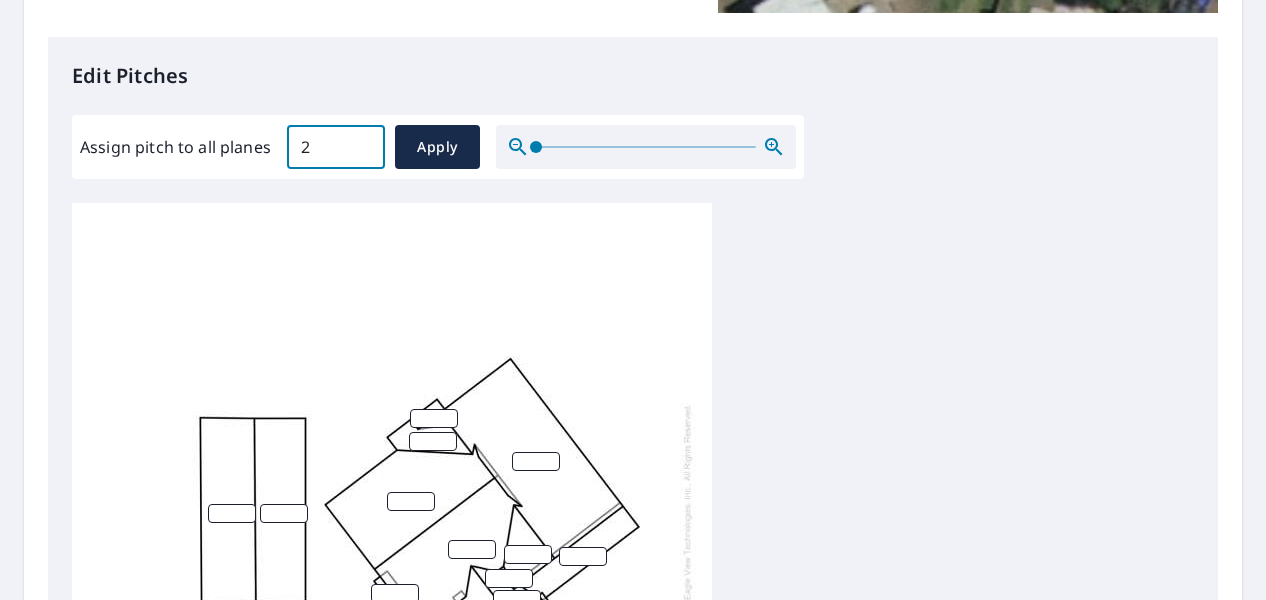 type on "2" 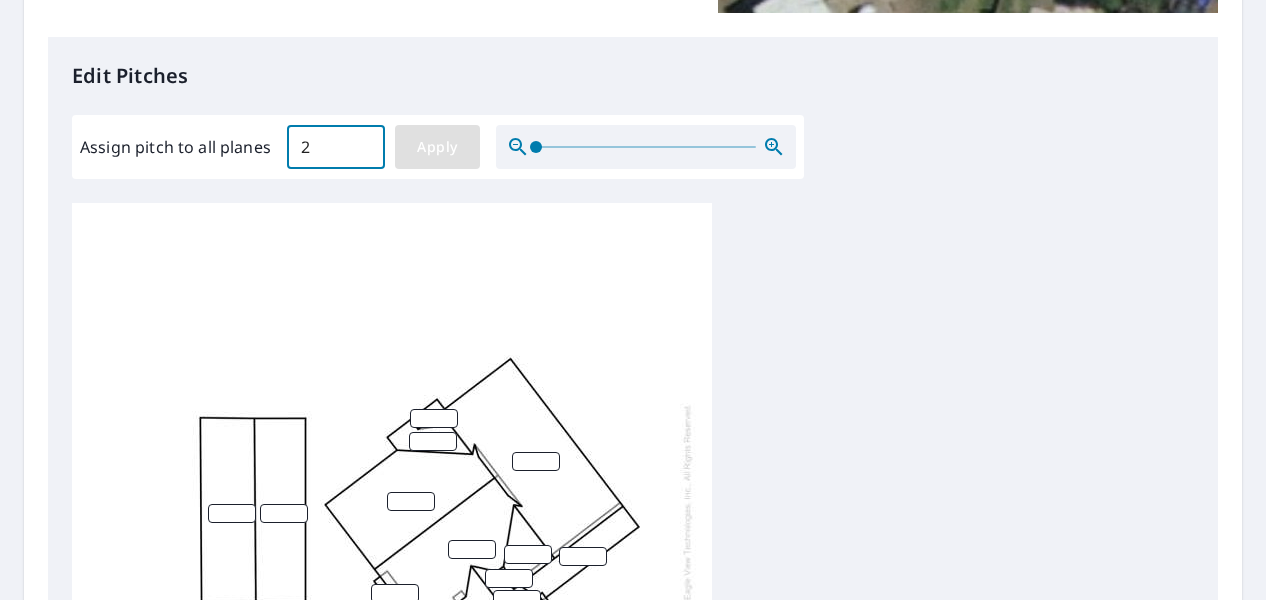 click on "Apply" at bounding box center (437, 147) 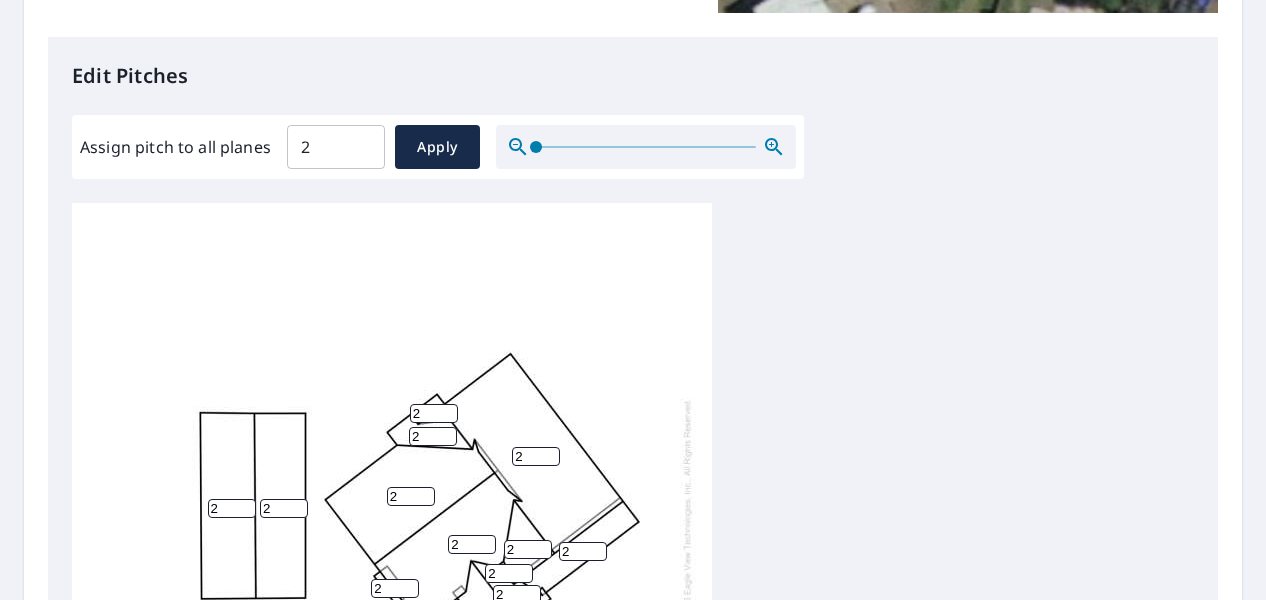 scroll, scrollTop: 20, scrollLeft: 0, axis: vertical 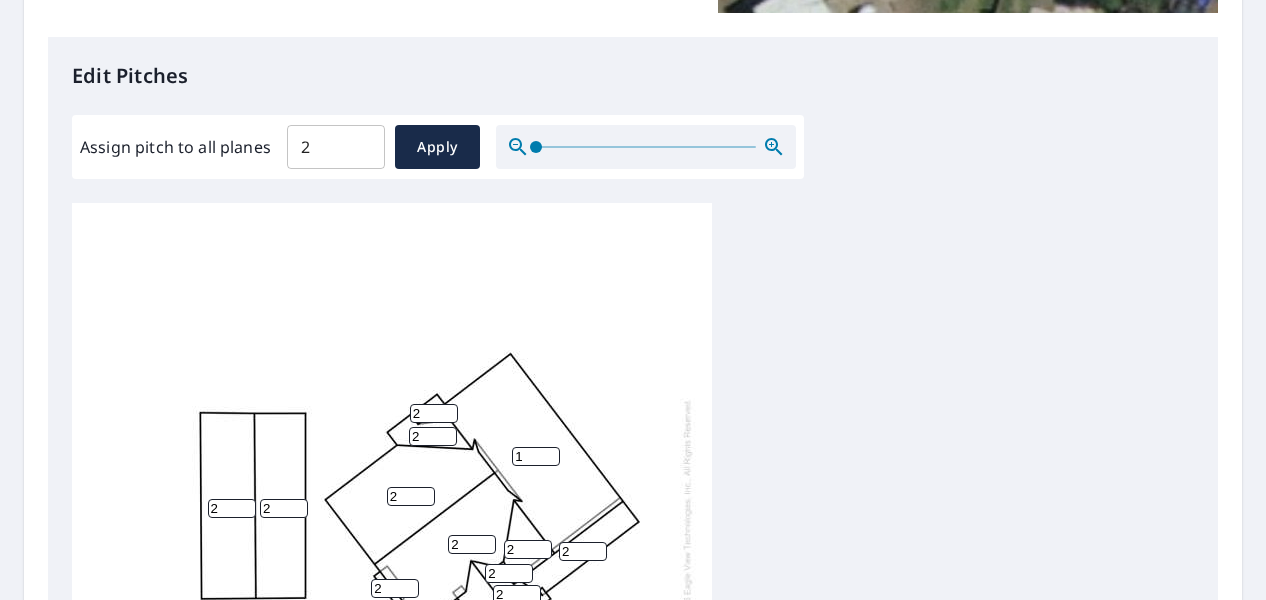click on "1" at bounding box center [536, 456] 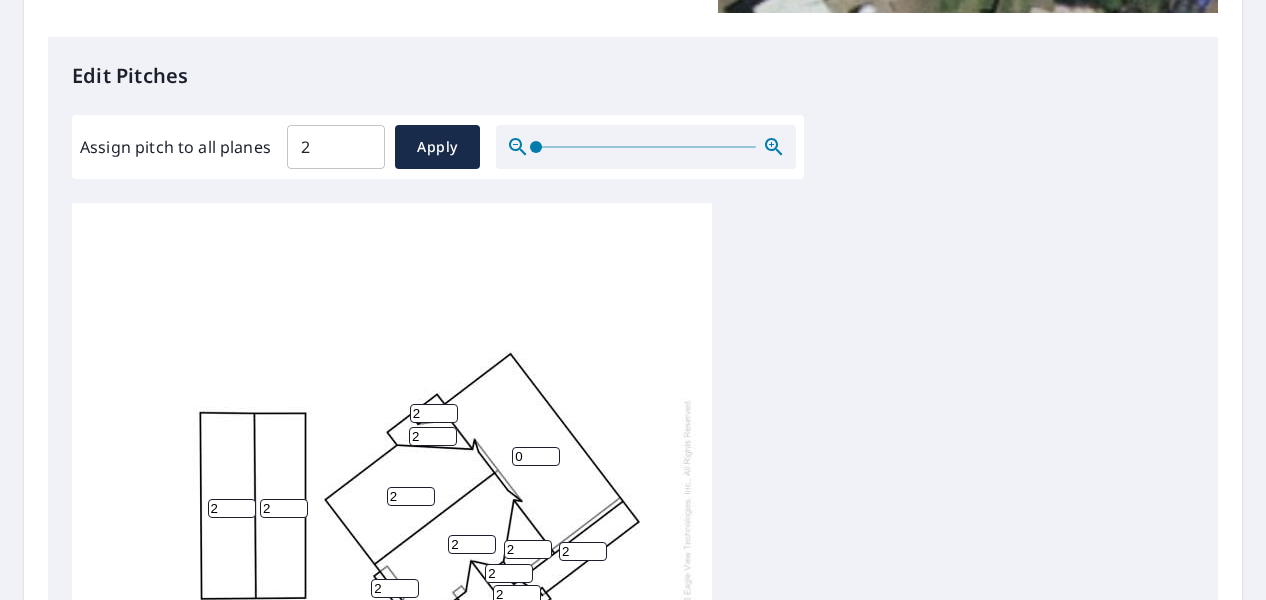 type on "0" 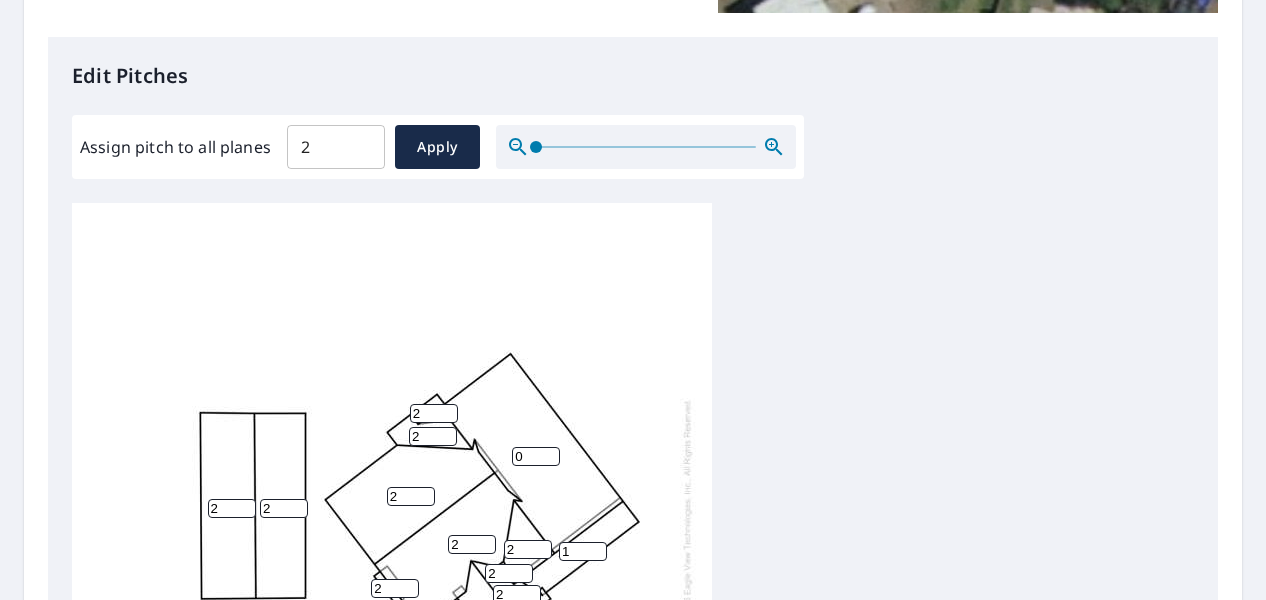 click on "1" at bounding box center [583, 551] 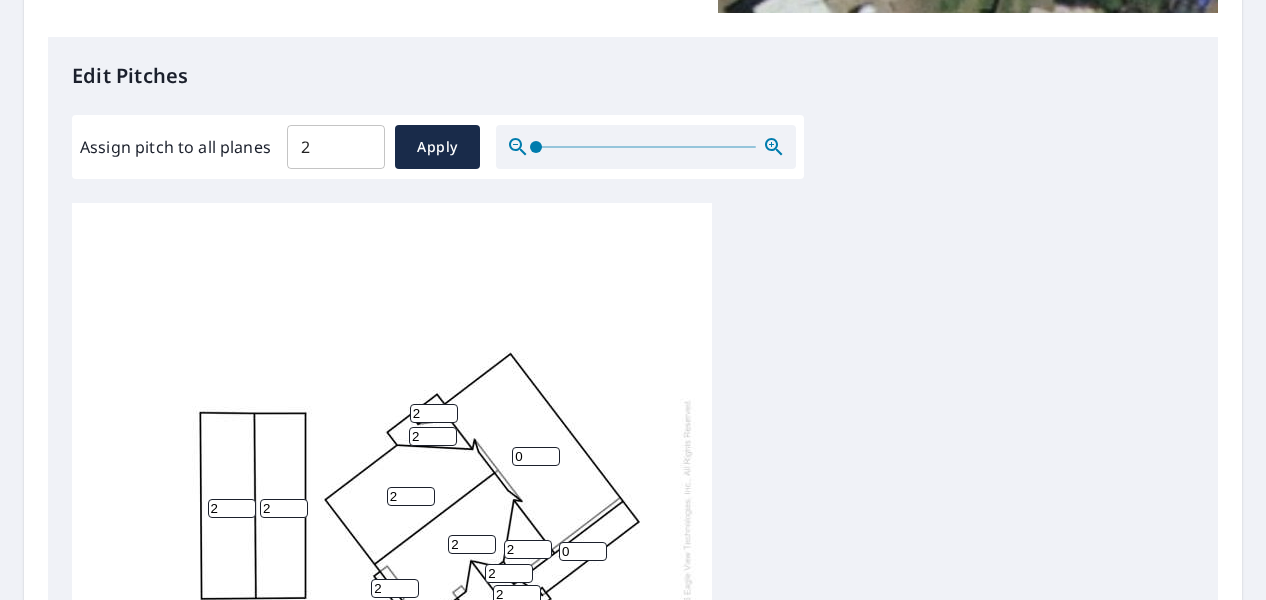 type on "0" 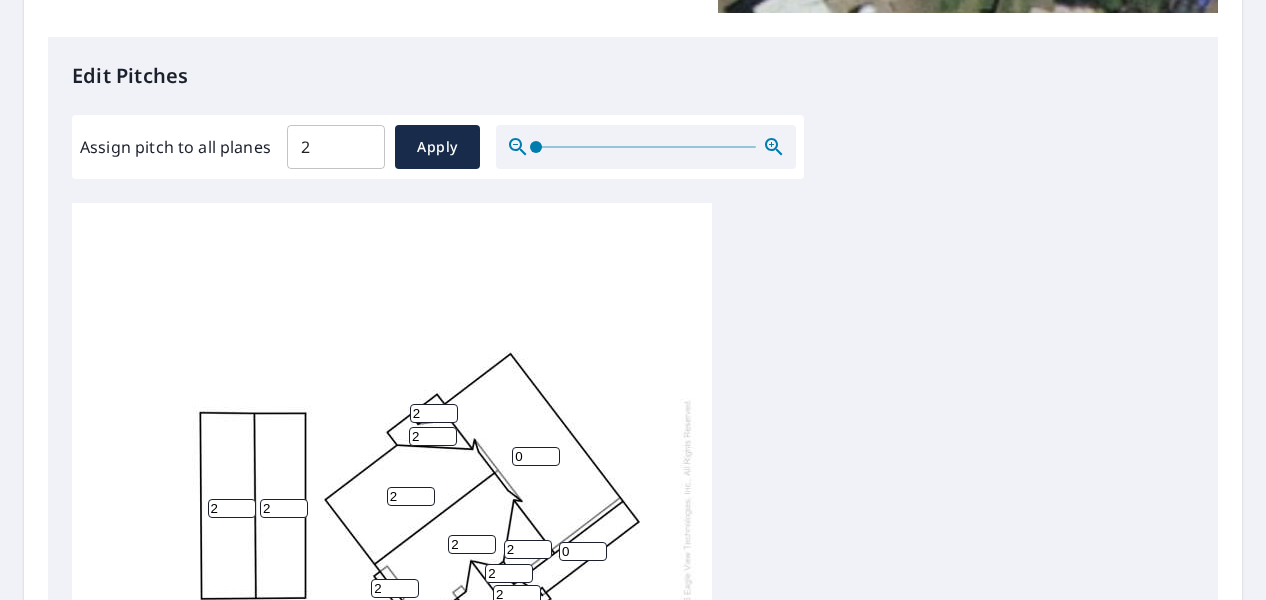 click on "Edit Pitches Assign pitch to all planes 2 ​ Apply 0 2 2 2 2 0 2 2 2 2 2 2 2" at bounding box center (633, 446) 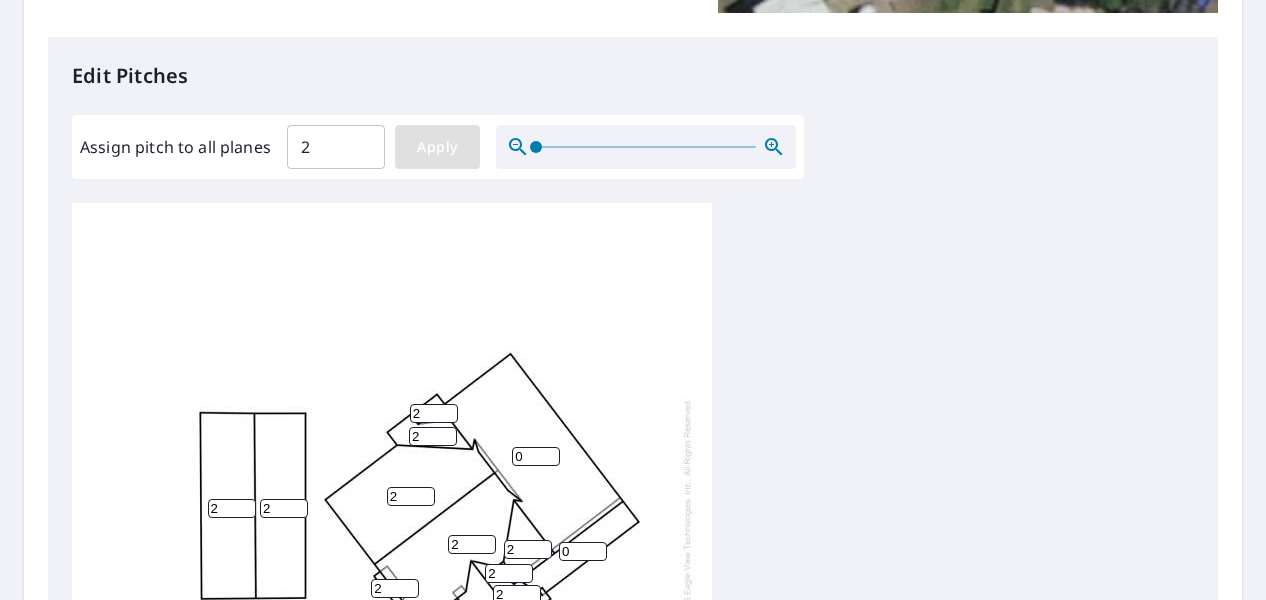 click on "Apply" at bounding box center (437, 147) 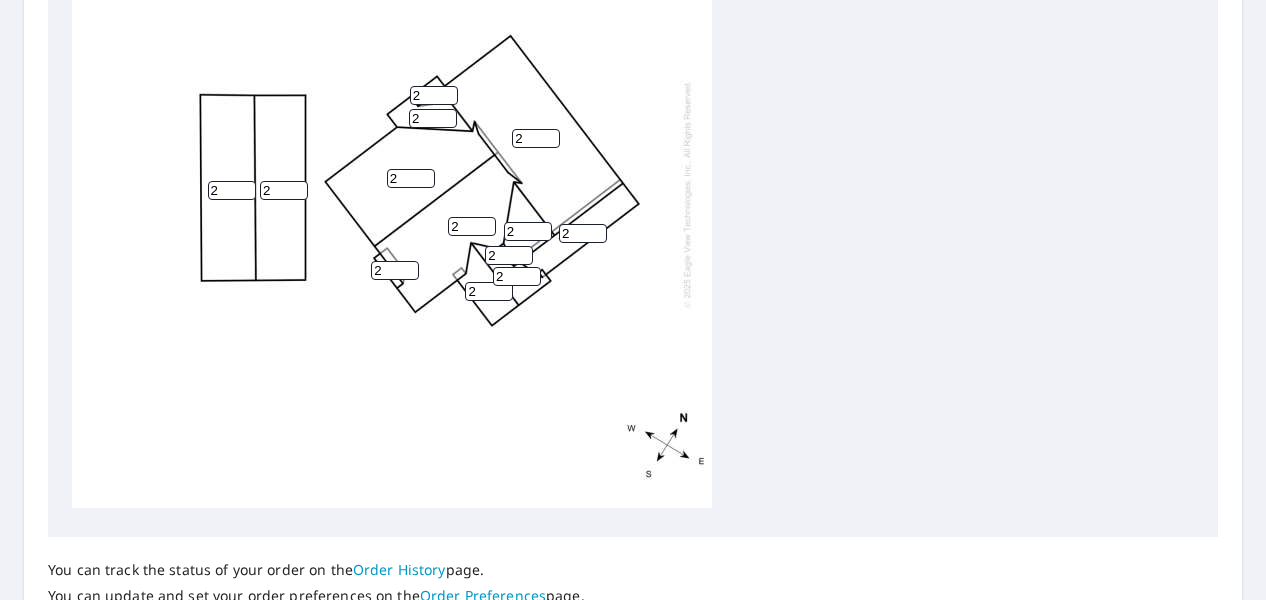scroll, scrollTop: 900, scrollLeft: 0, axis: vertical 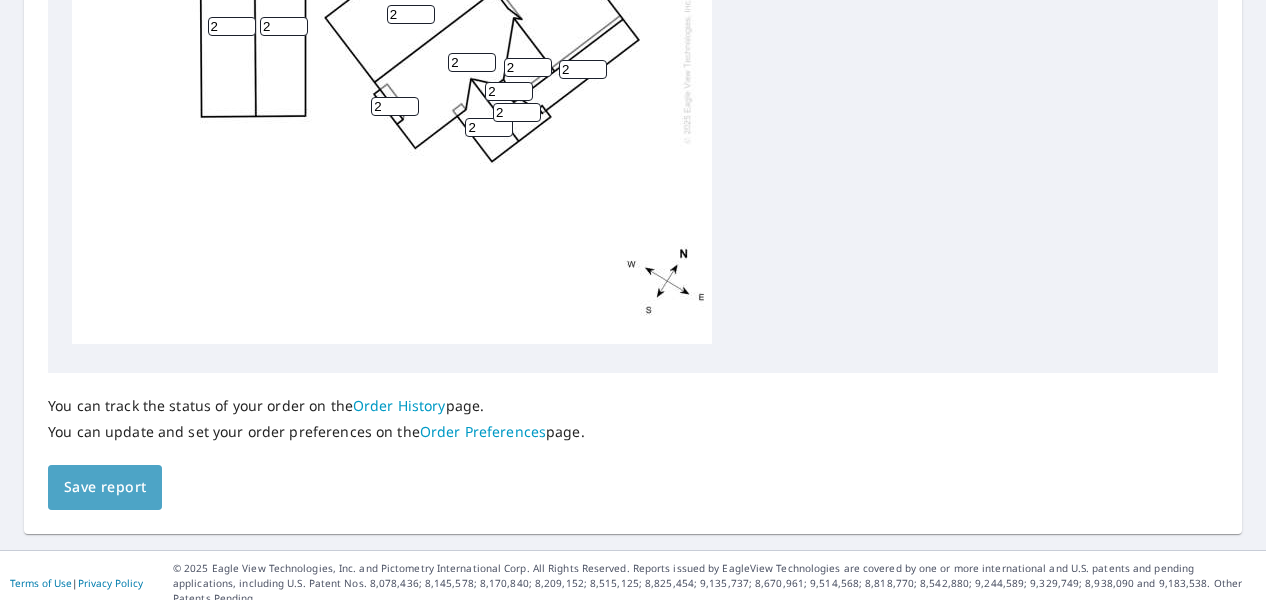 click on "Save report" at bounding box center [105, 487] 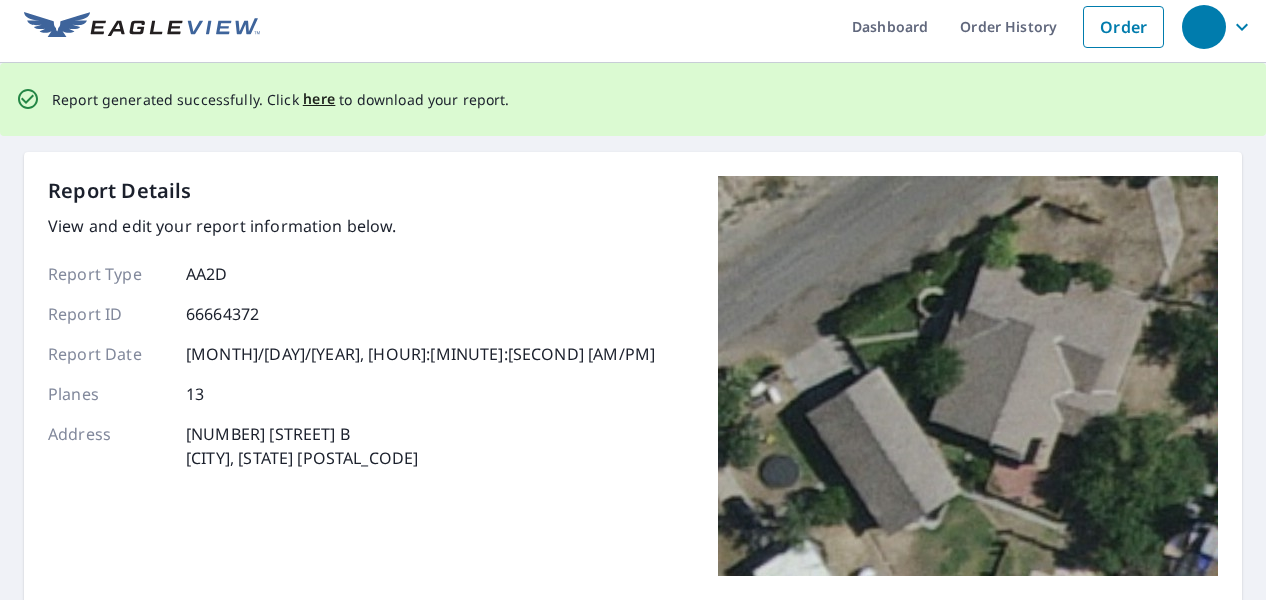 scroll, scrollTop: 0, scrollLeft: 0, axis: both 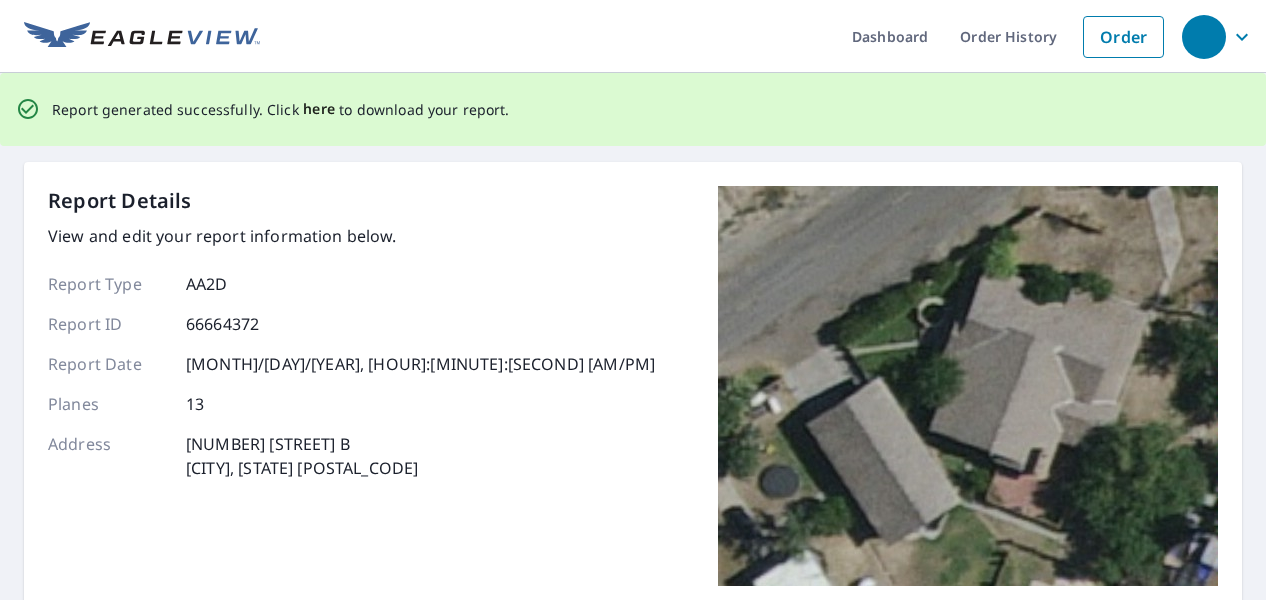 click on "here" at bounding box center (319, 109) 